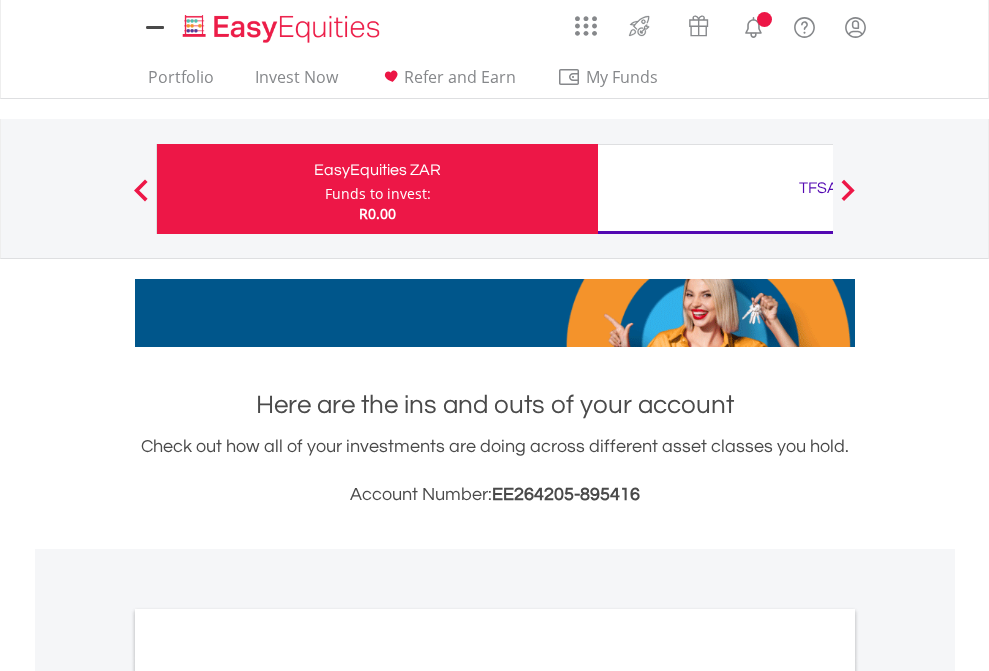 scroll, scrollTop: 0, scrollLeft: 0, axis: both 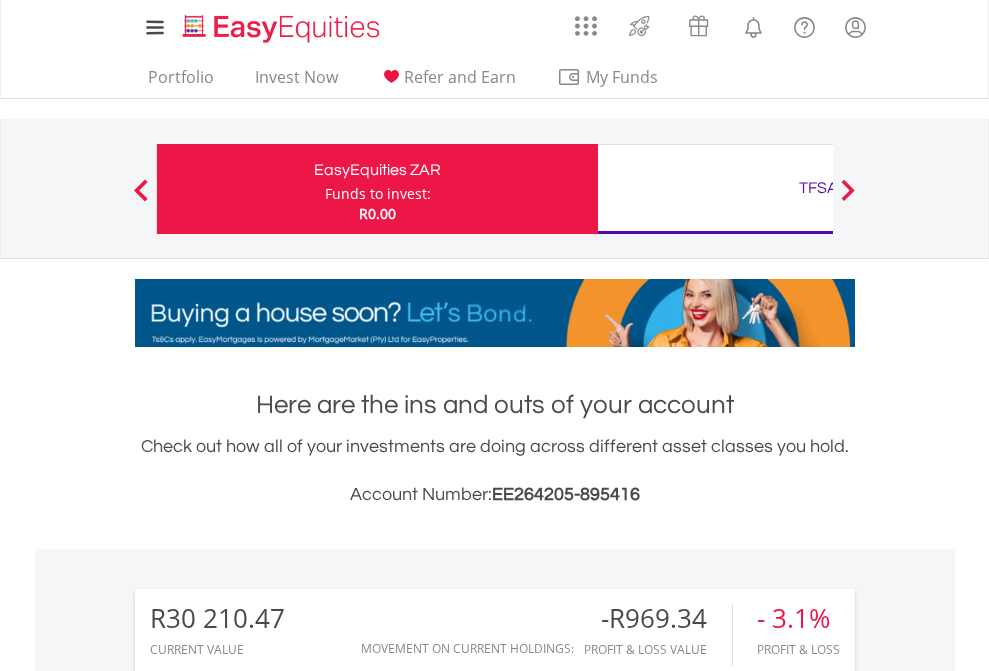 click on "Funds to invest:" at bounding box center [378, 194] 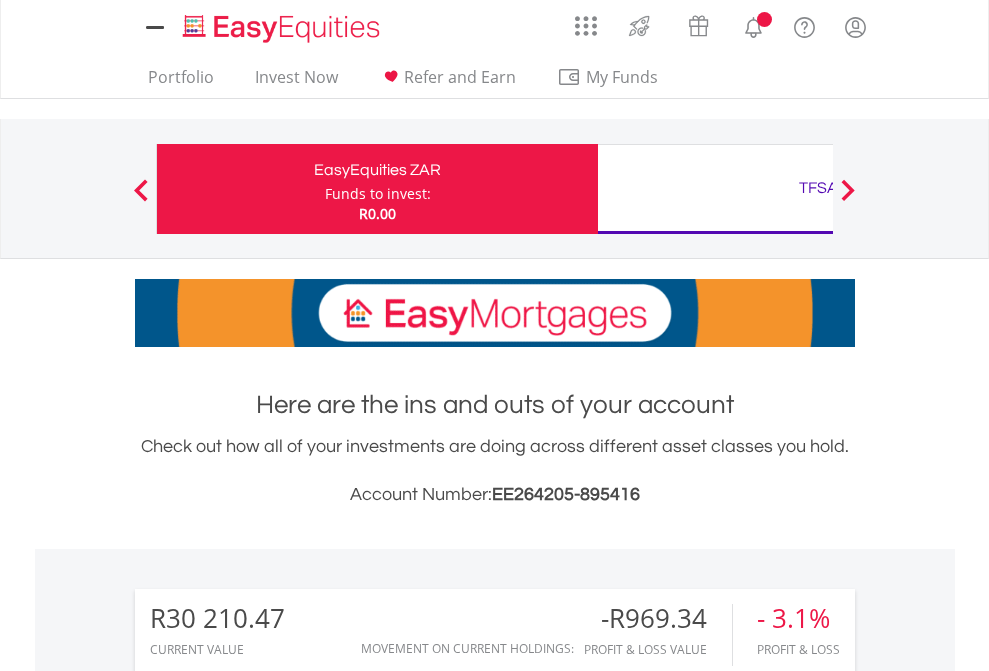 scroll, scrollTop: 0, scrollLeft: 0, axis: both 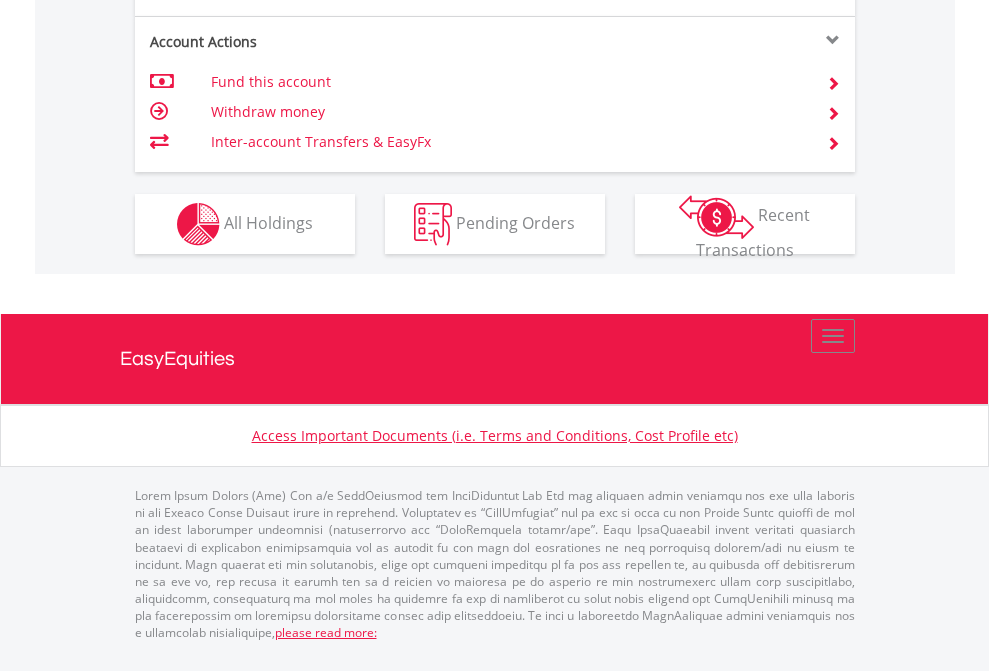 click on "Investment types" at bounding box center [706, -337] 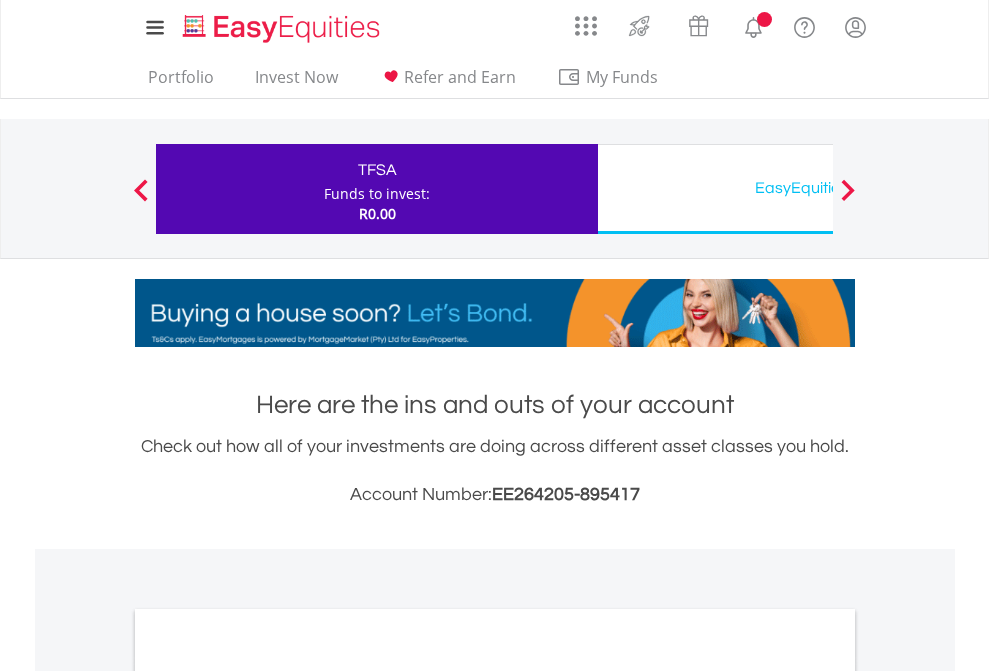 scroll, scrollTop: 0, scrollLeft: 0, axis: both 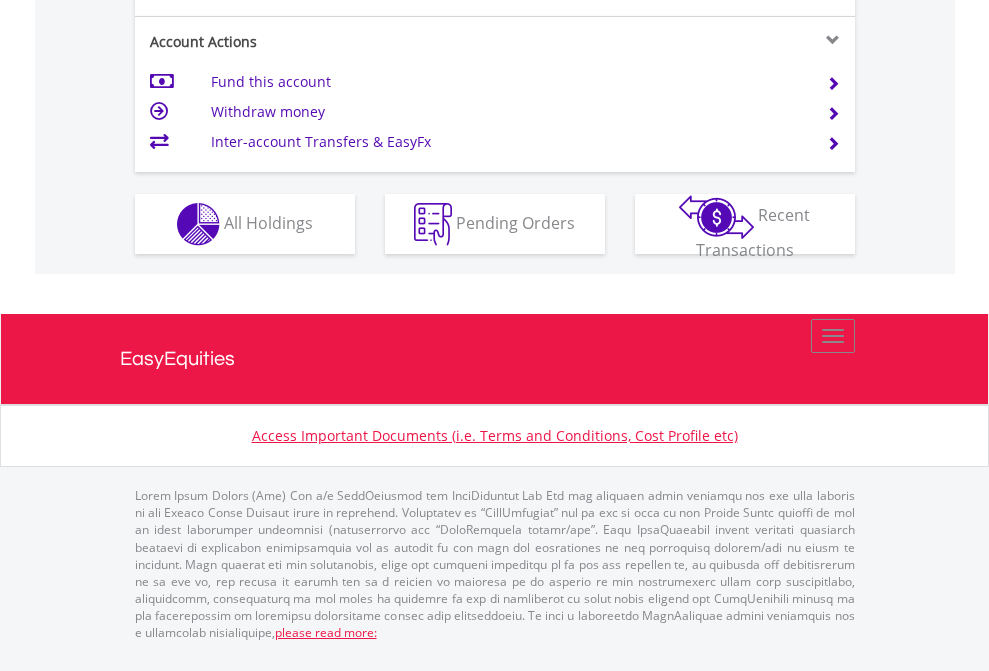 click on "Investment types" at bounding box center [706, -337] 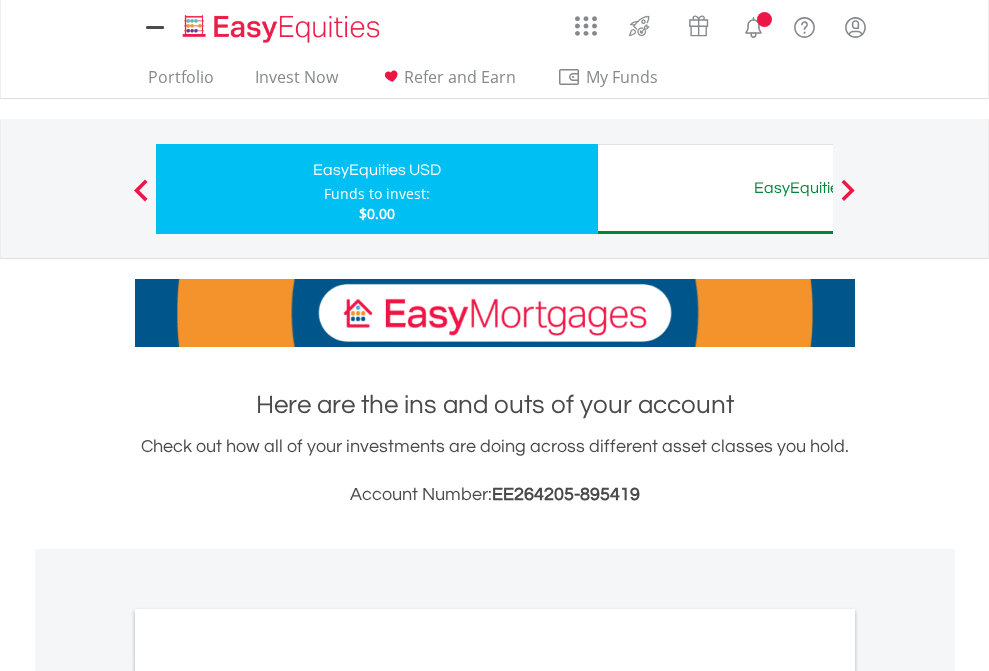 scroll, scrollTop: 0, scrollLeft: 0, axis: both 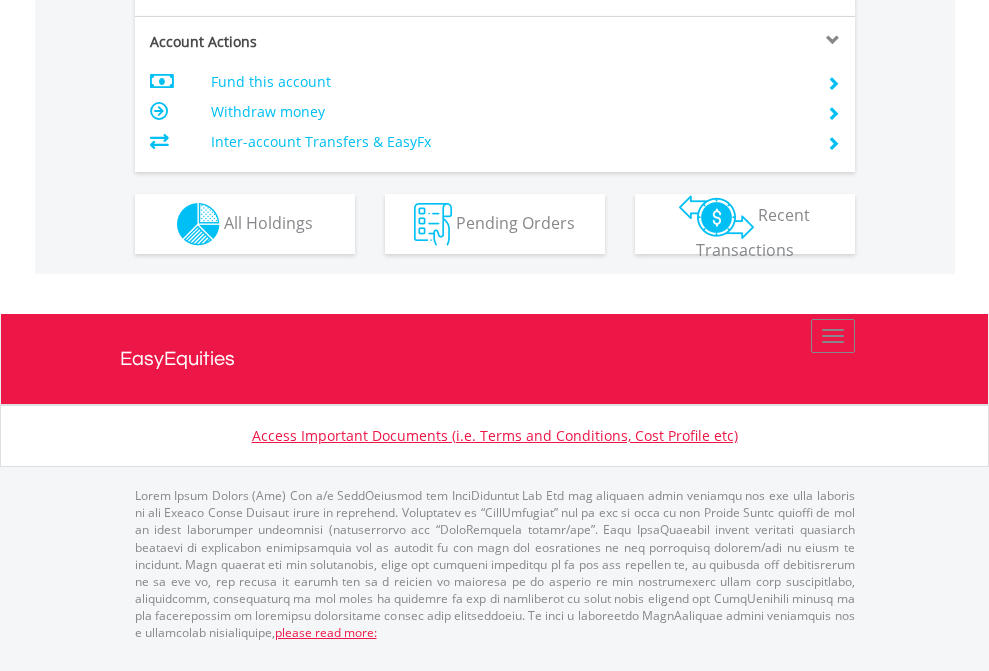click on "Investment types" at bounding box center (706, -337) 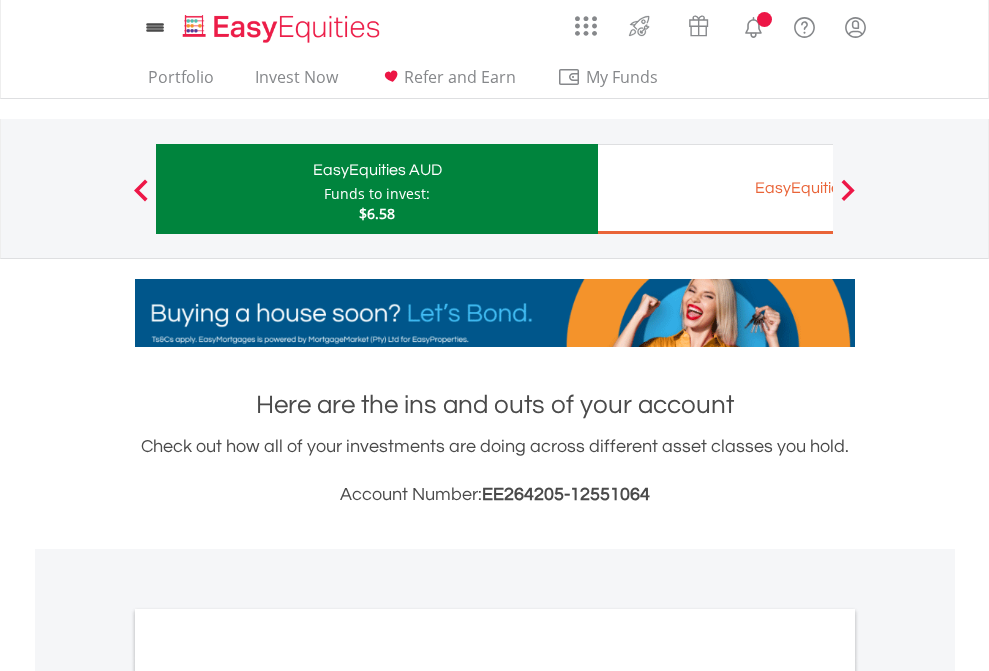 scroll, scrollTop: 0, scrollLeft: 0, axis: both 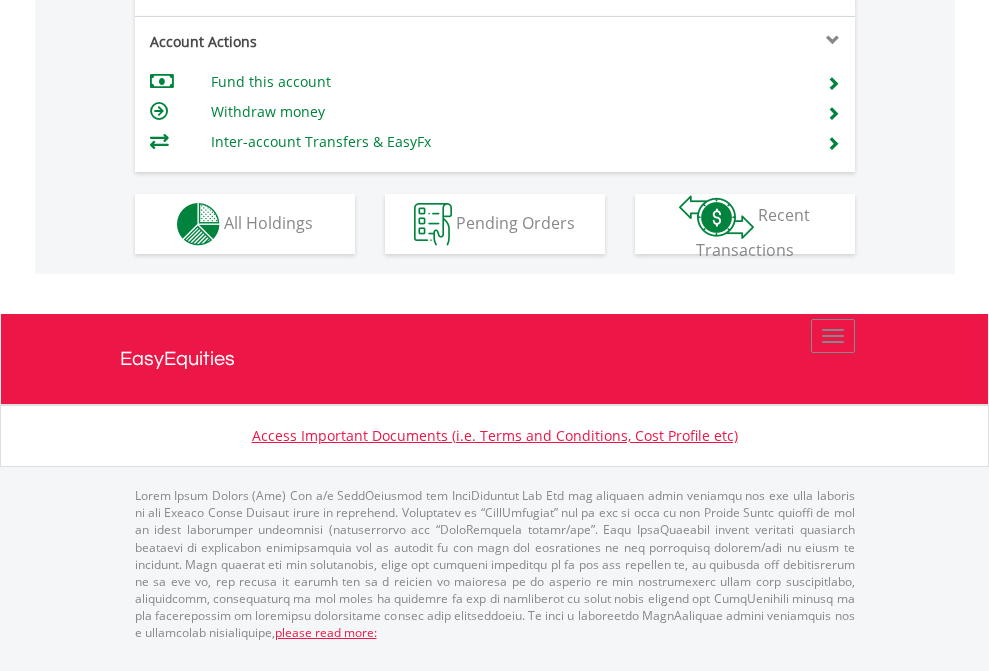 click on "Investment types" at bounding box center (706, -337) 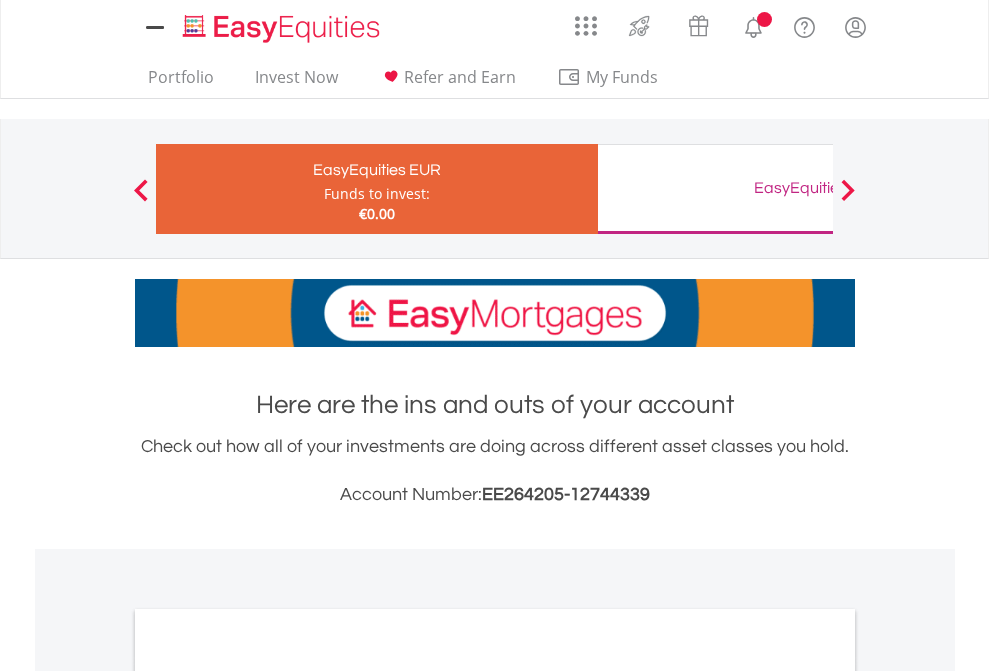 scroll, scrollTop: 0, scrollLeft: 0, axis: both 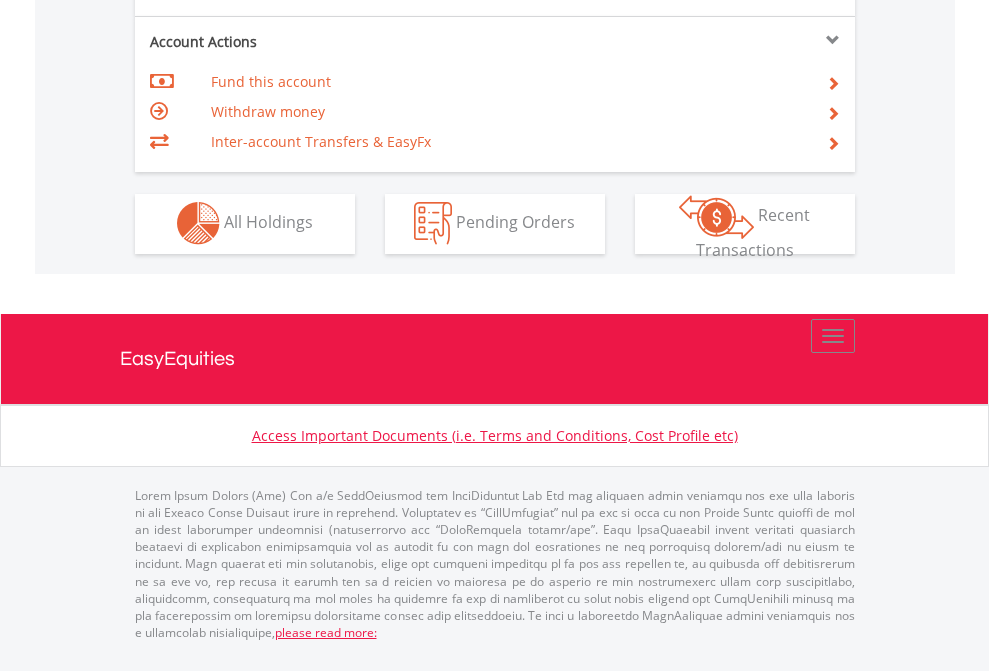 click on "Investment types" at bounding box center (706, -353) 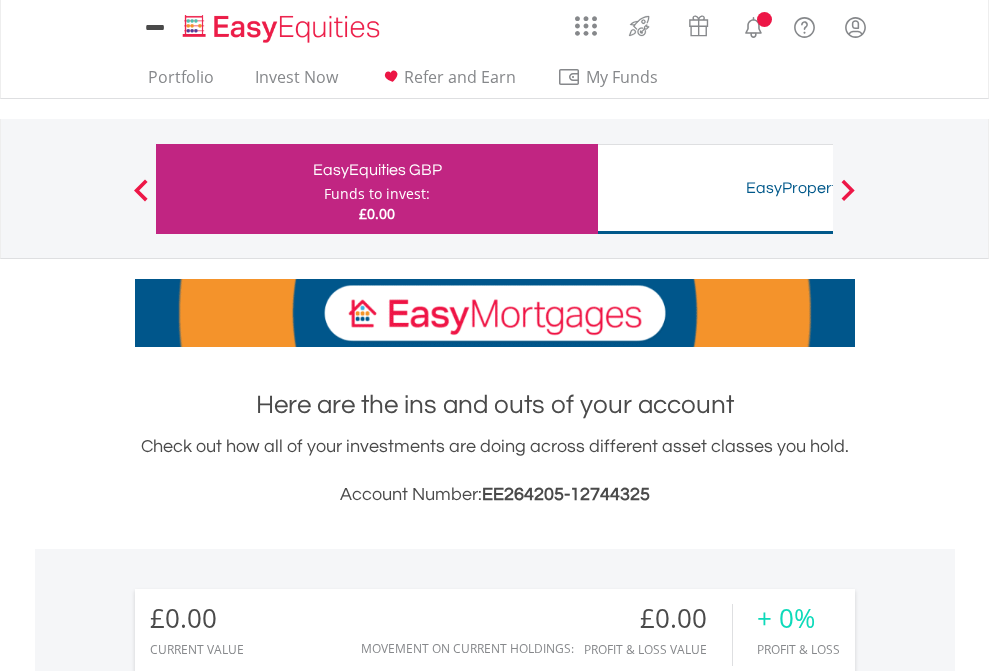 scroll, scrollTop: 0, scrollLeft: 0, axis: both 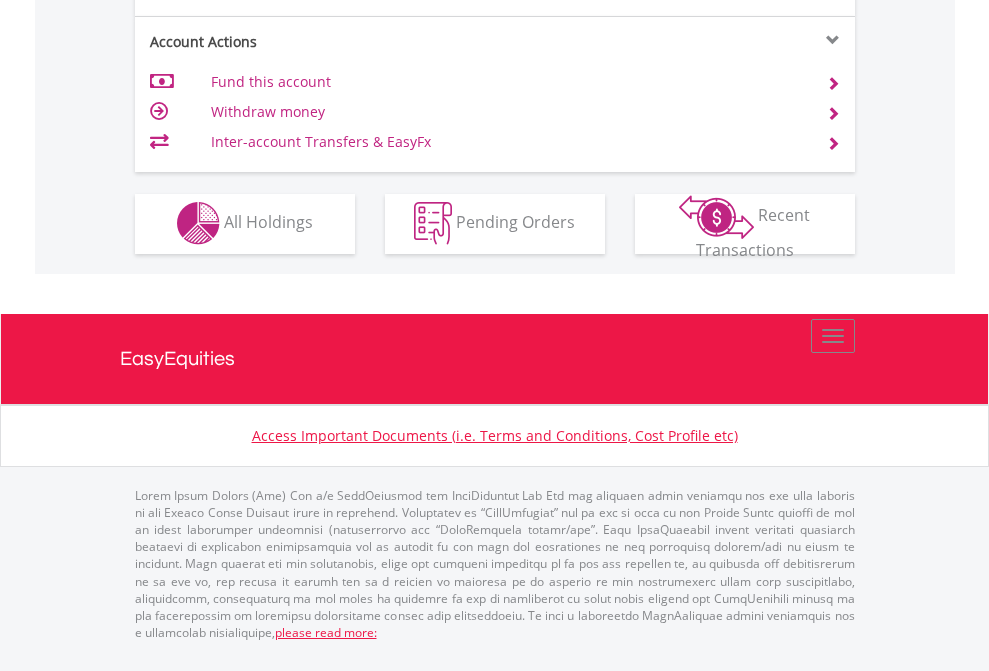 click on "Investment types" at bounding box center (706, -353) 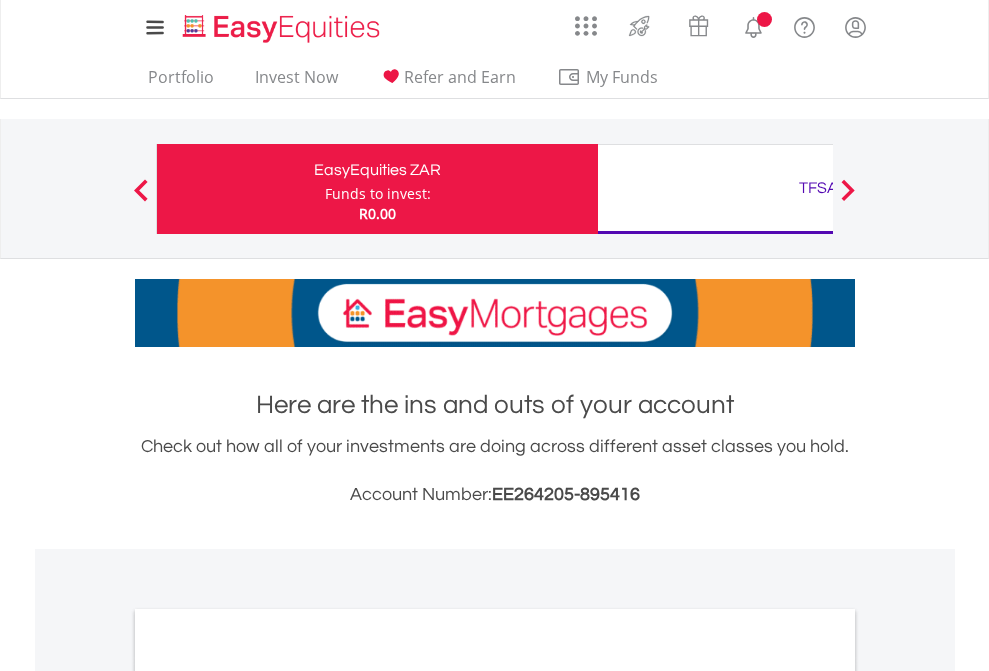scroll, scrollTop: 0, scrollLeft: 0, axis: both 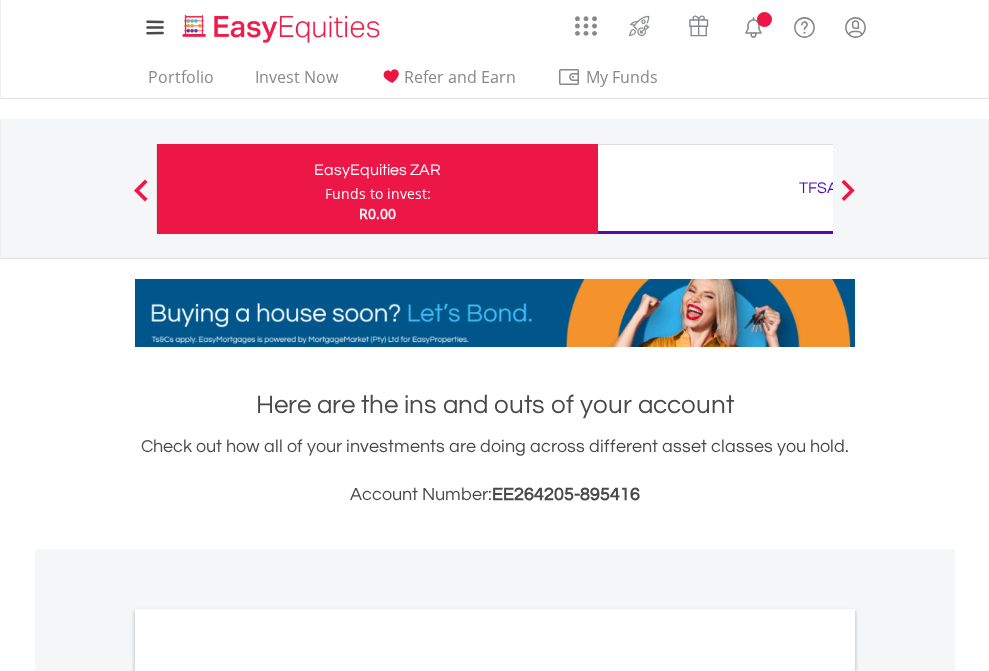 click on "All Holdings" at bounding box center [268, 1096] 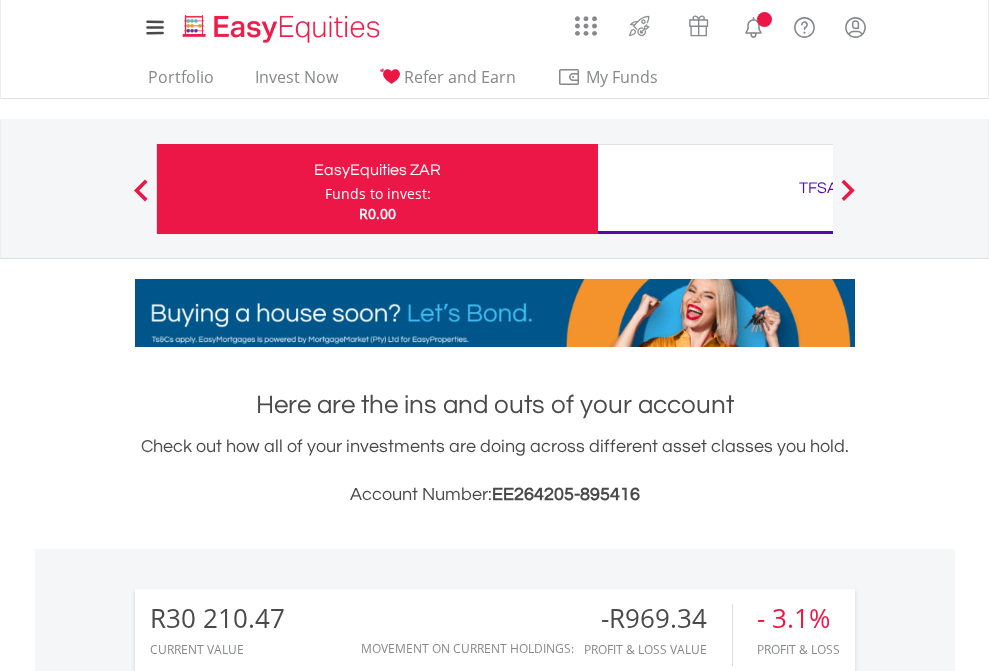 scroll, scrollTop: 1202, scrollLeft: 0, axis: vertical 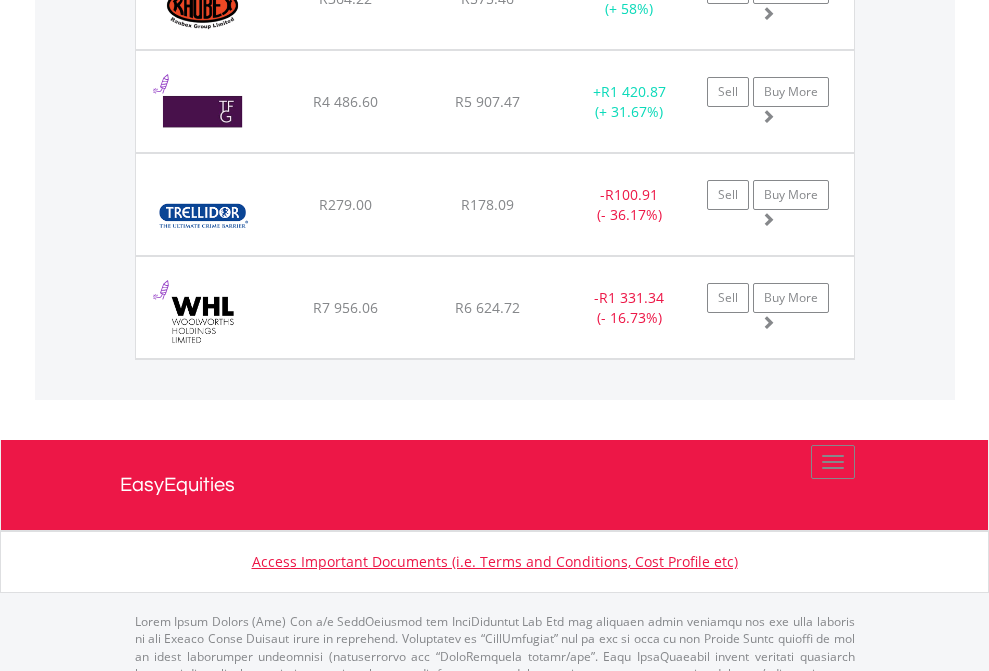 click on "TFSA" at bounding box center (818, -2036) 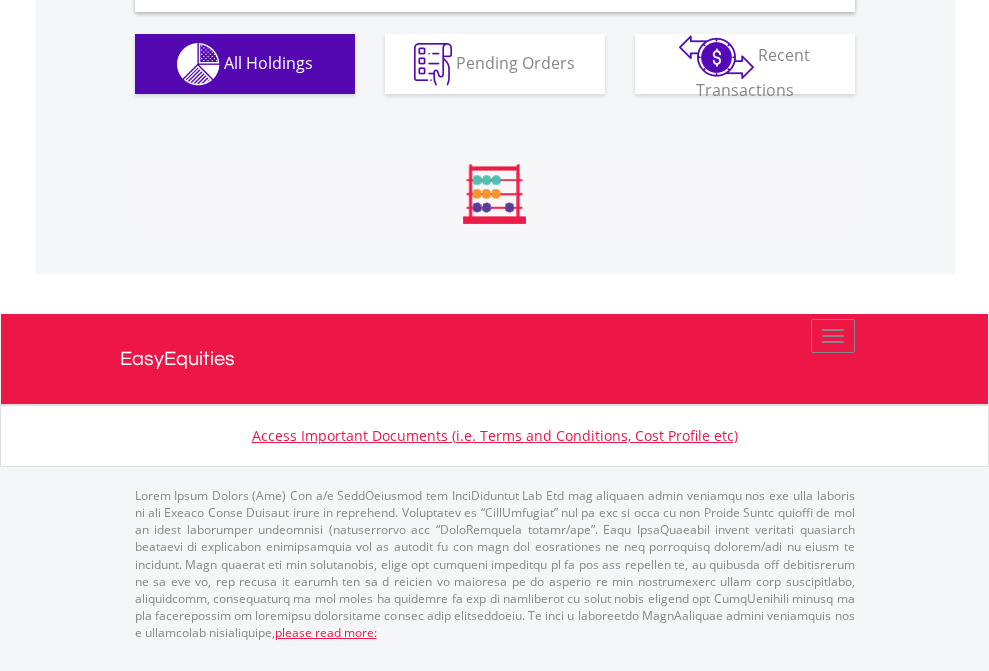 scroll, scrollTop: 1933, scrollLeft: 0, axis: vertical 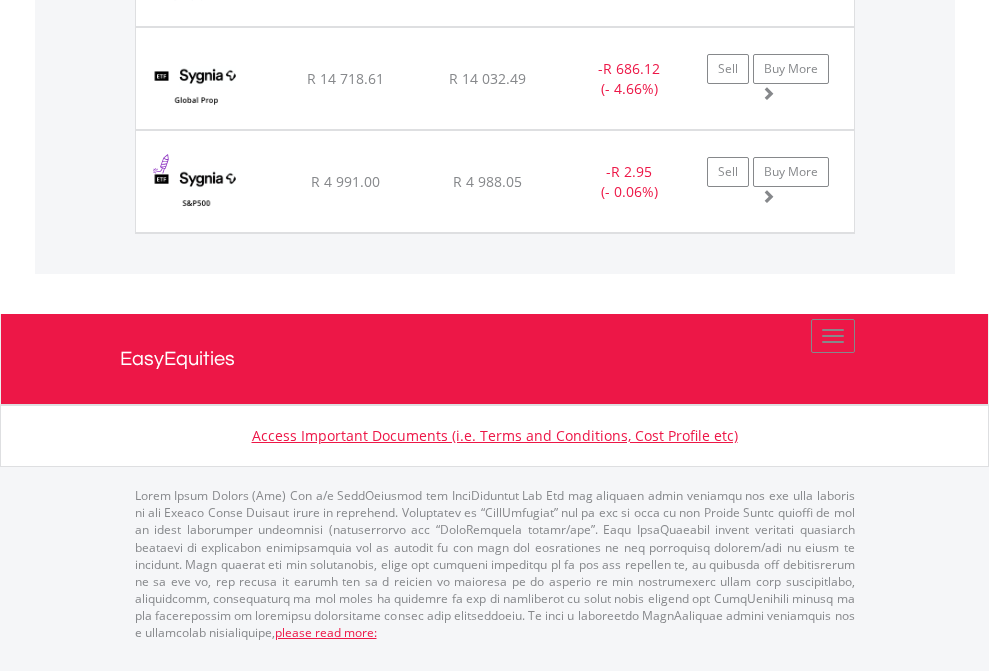 click on "EasyEquities USD" at bounding box center (818, -1689) 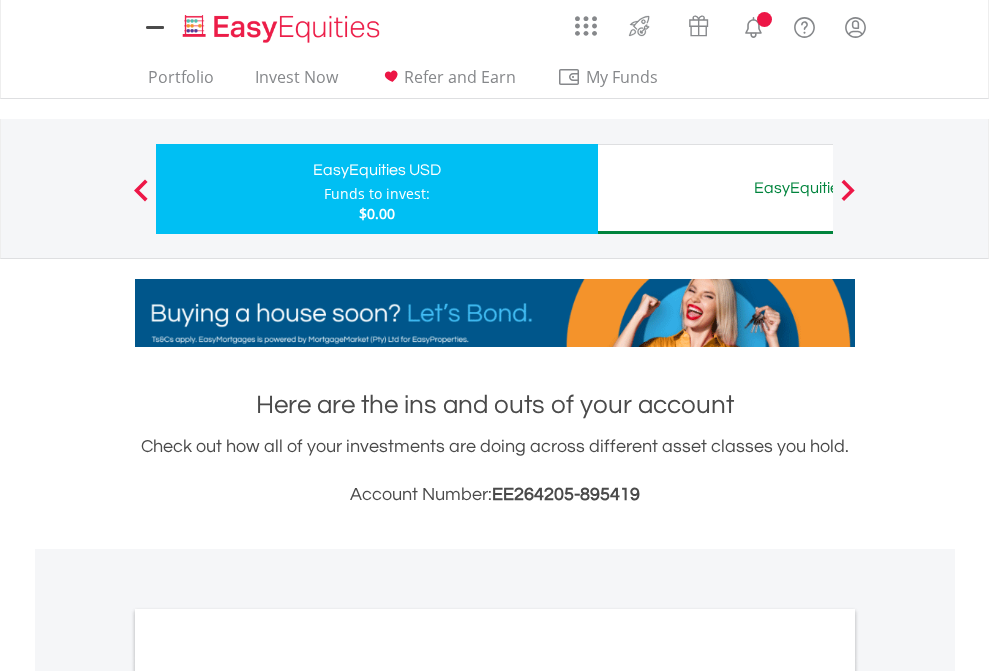 click on "All Holdings" at bounding box center [268, 1096] 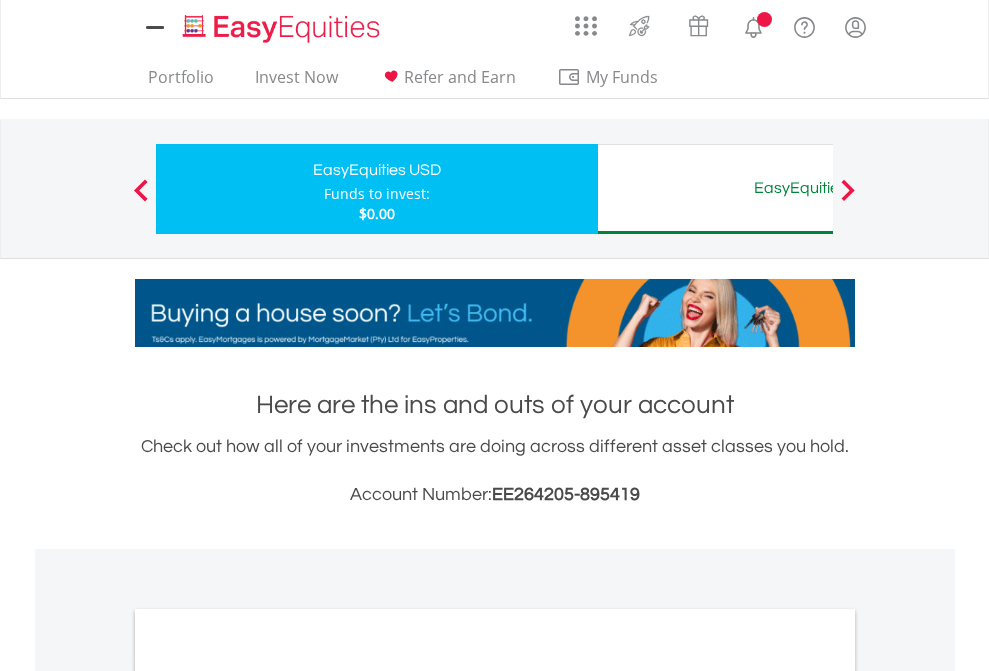 scroll, scrollTop: 1202, scrollLeft: 0, axis: vertical 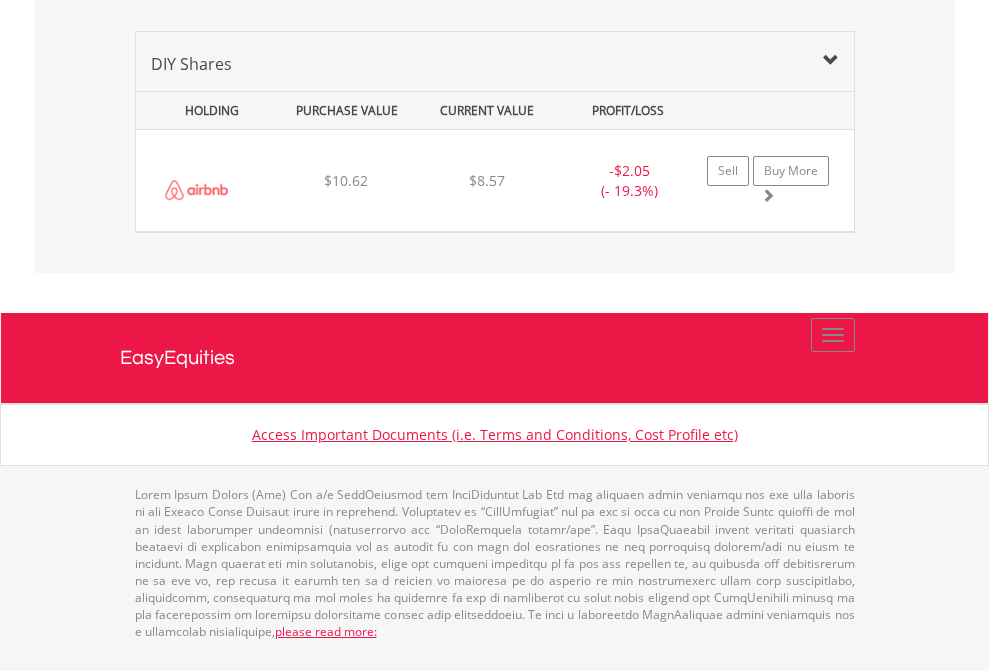 click on "EasyEquities AUD" at bounding box center [818, -1339] 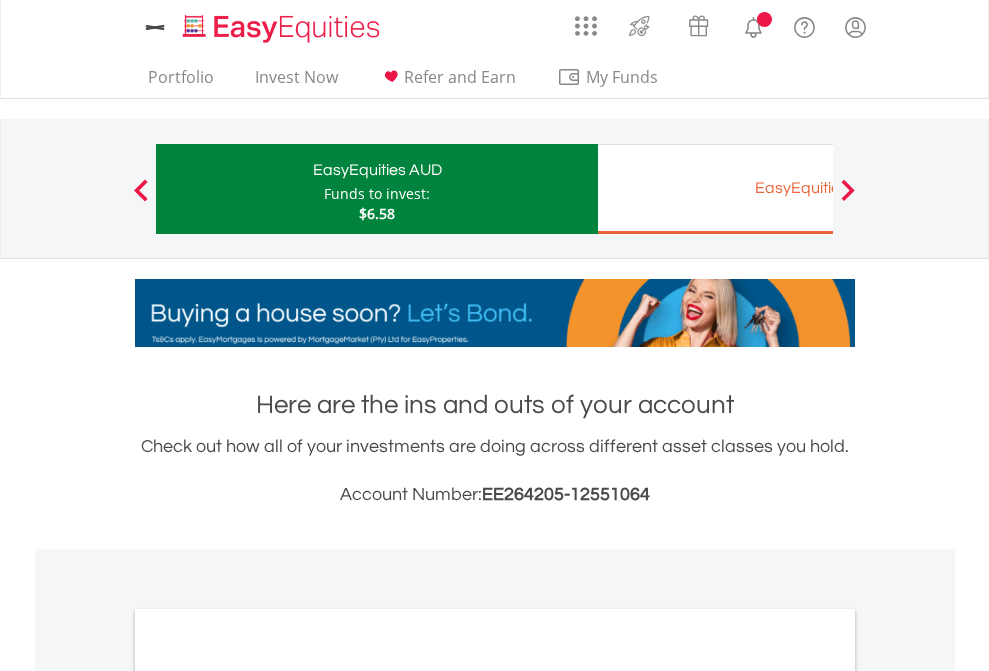 scroll, scrollTop: 0, scrollLeft: 0, axis: both 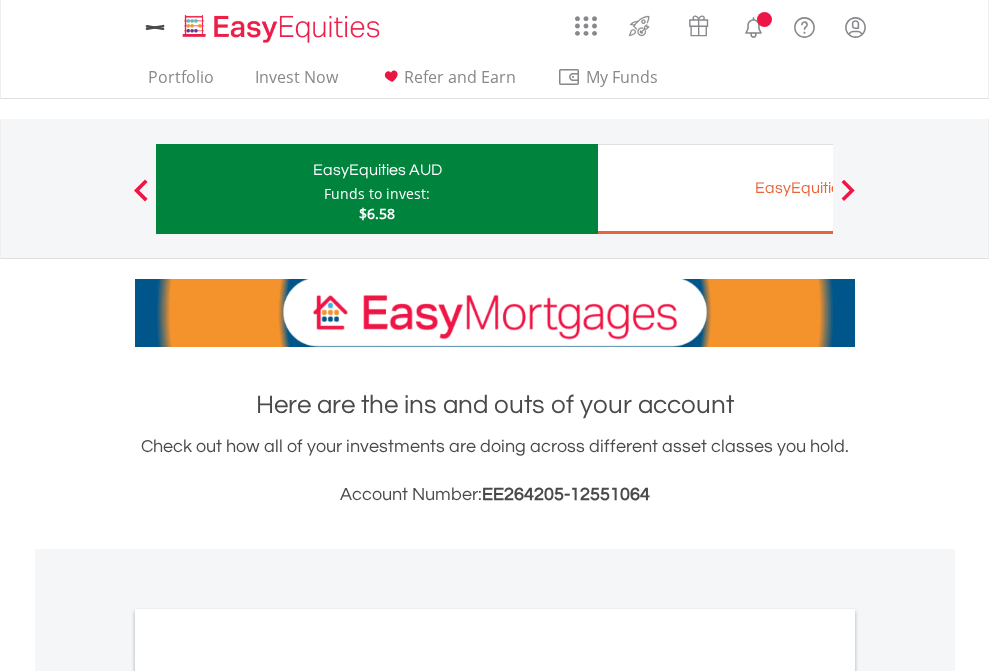 click on "All Holdings" at bounding box center [268, 1096] 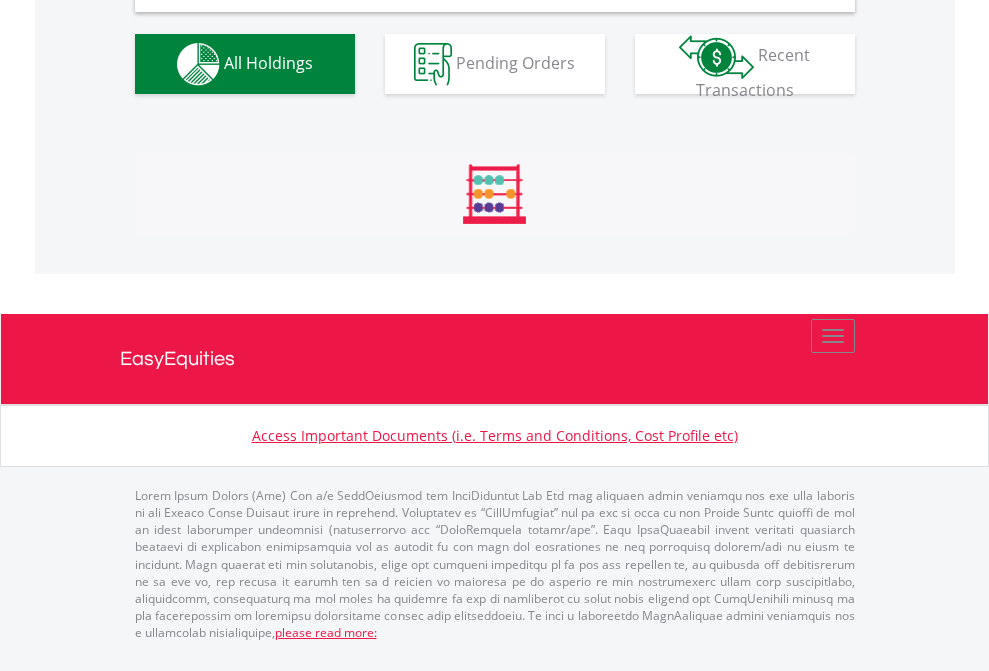 scroll, scrollTop: 1933, scrollLeft: 0, axis: vertical 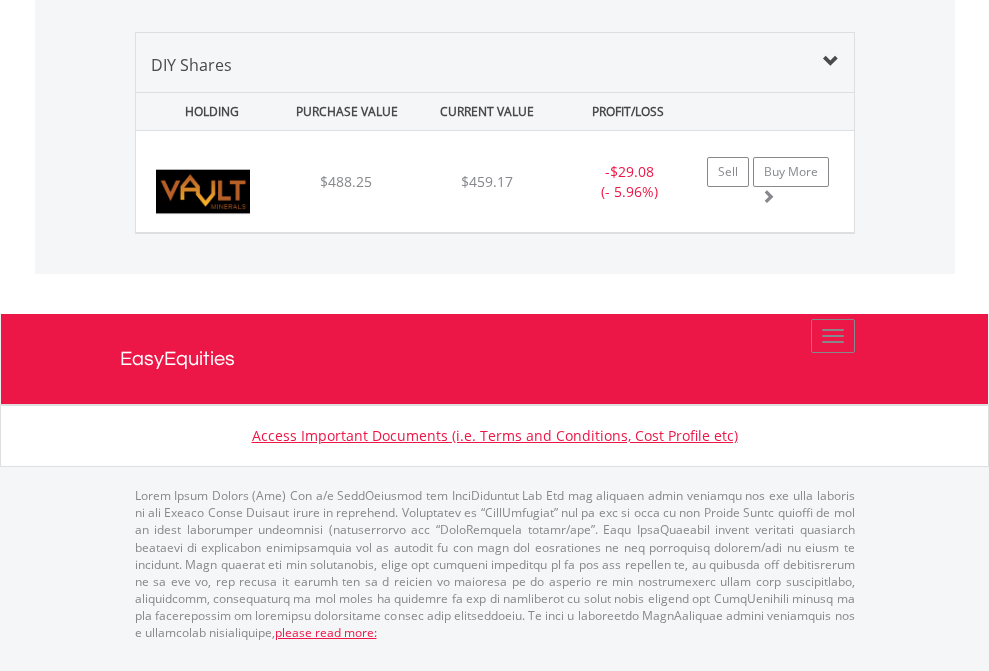 click on "EasyEquities EUR" at bounding box center [818, -968] 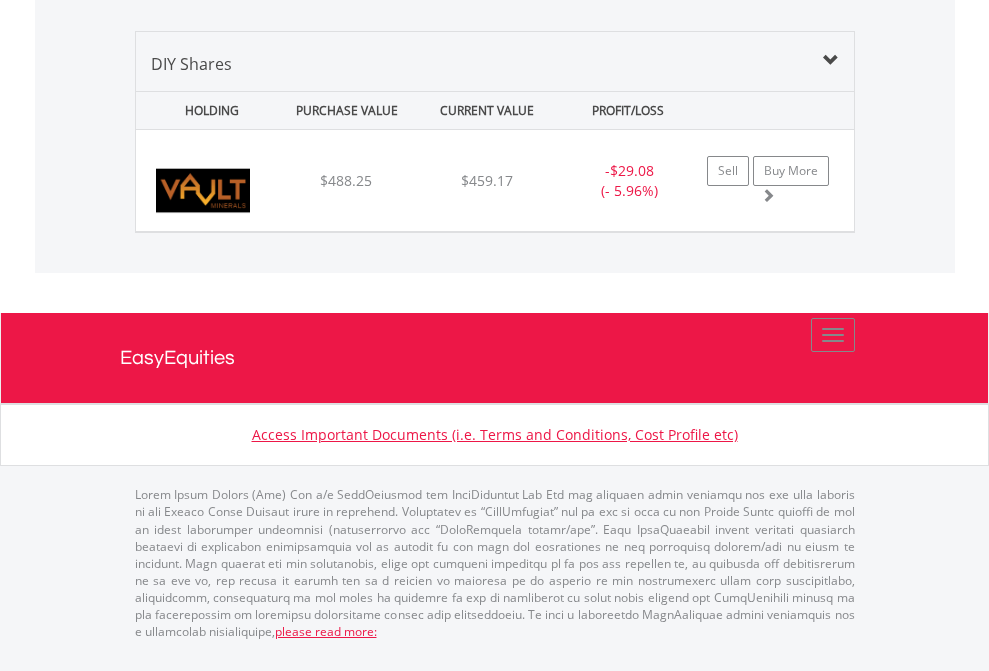 scroll, scrollTop: 144, scrollLeft: 0, axis: vertical 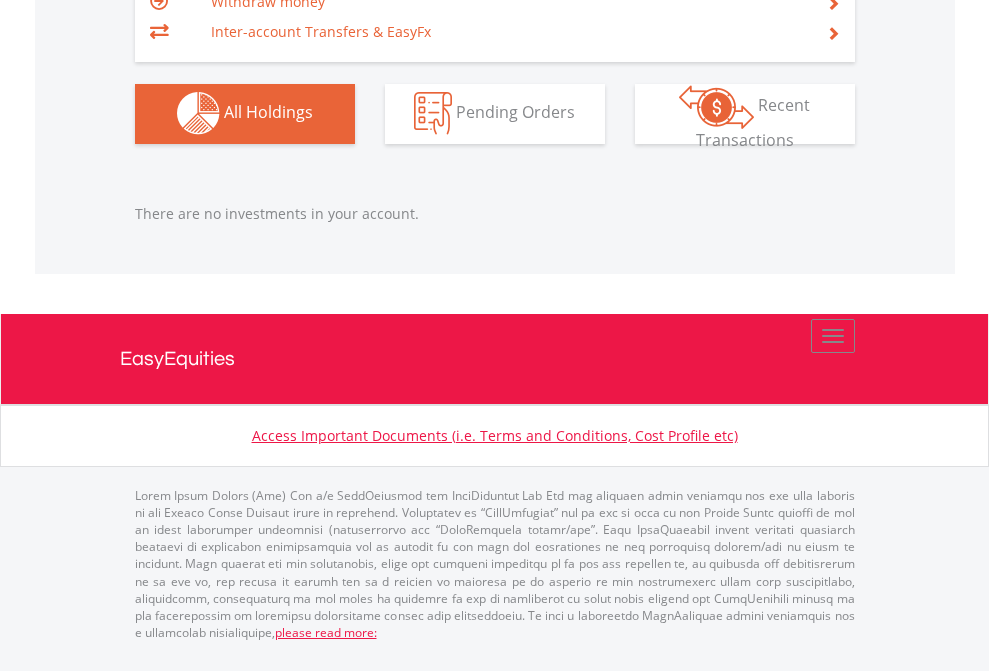 click on "EasyEquities GBP" at bounding box center (818, -1142) 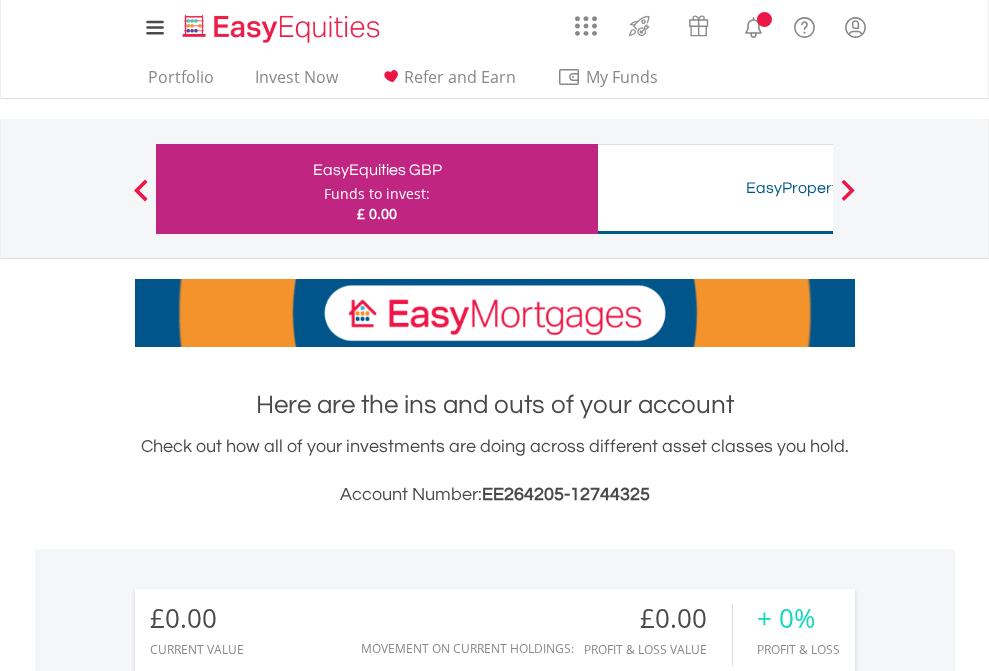 scroll, scrollTop: 1486, scrollLeft: 0, axis: vertical 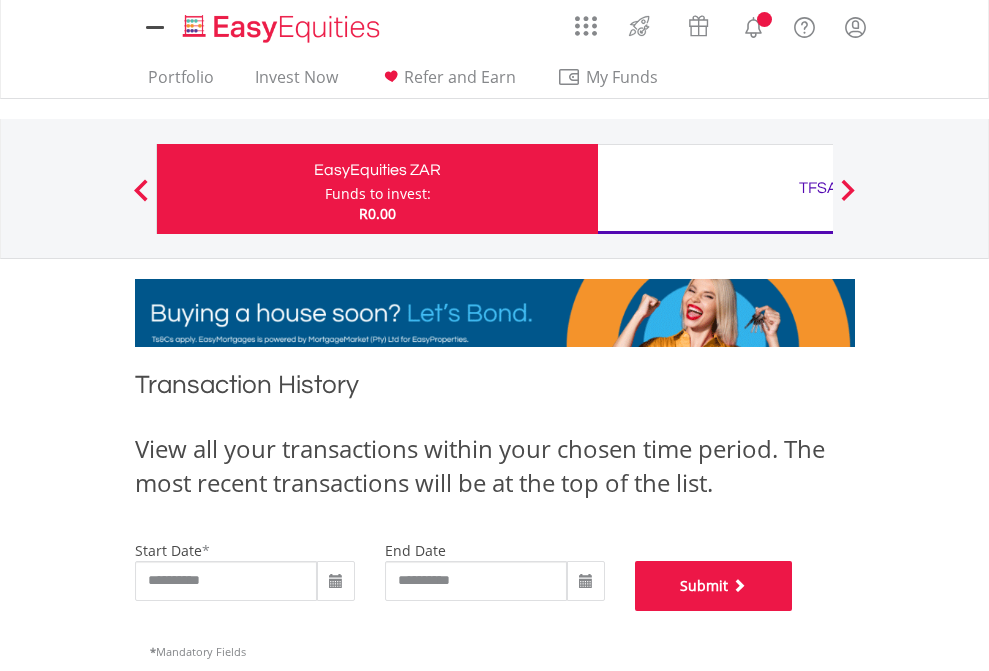 click on "Submit" at bounding box center [714, 586] 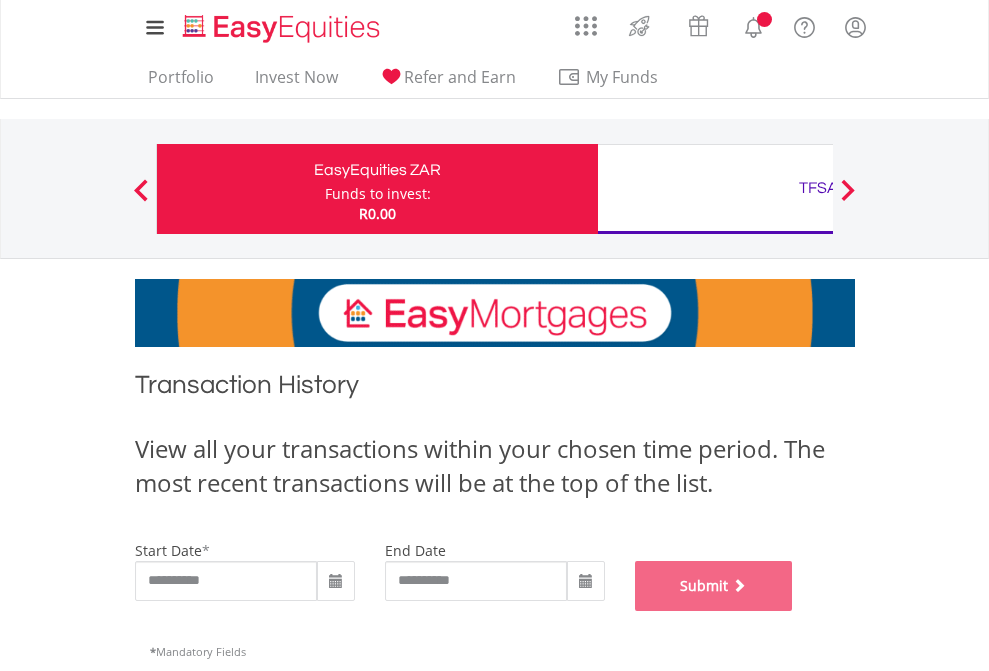 scroll, scrollTop: 811, scrollLeft: 0, axis: vertical 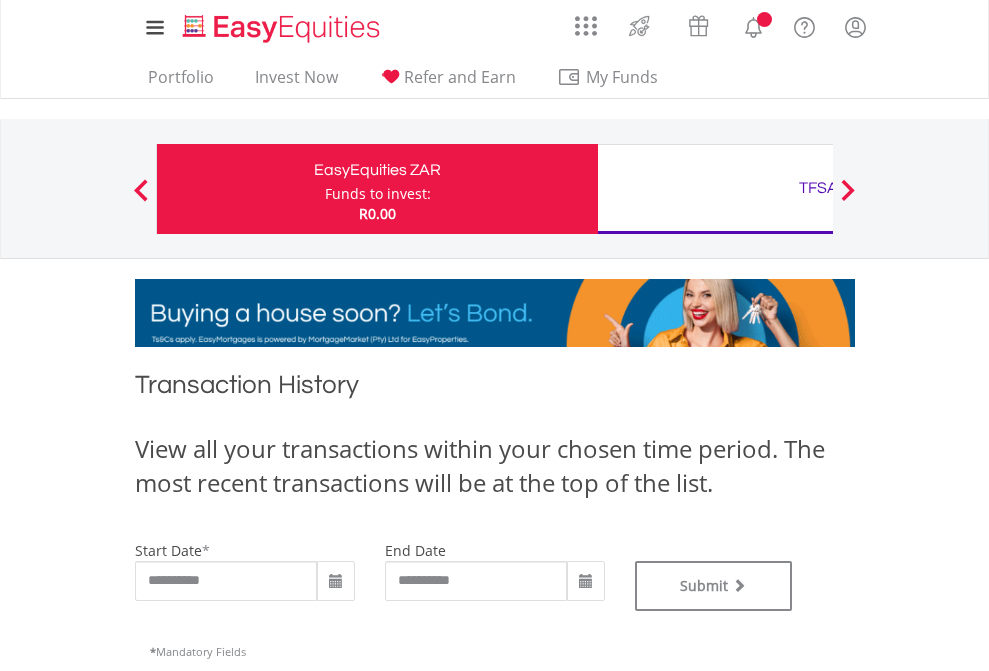 click on "TFSA" at bounding box center (818, 188) 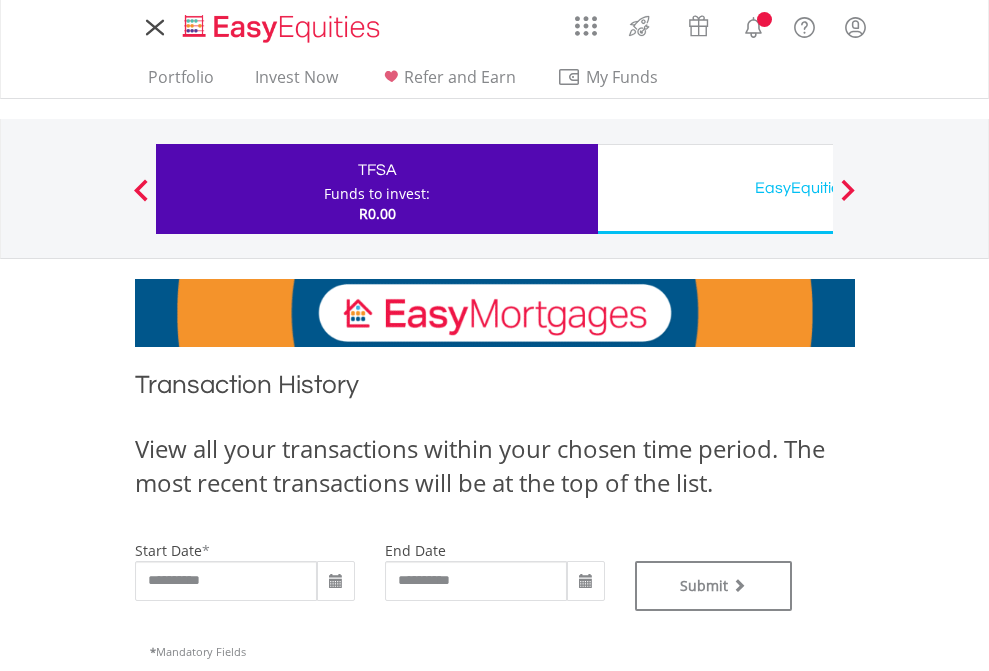 scroll, scrollTop: 0, scrollLeft: 0, axis: both 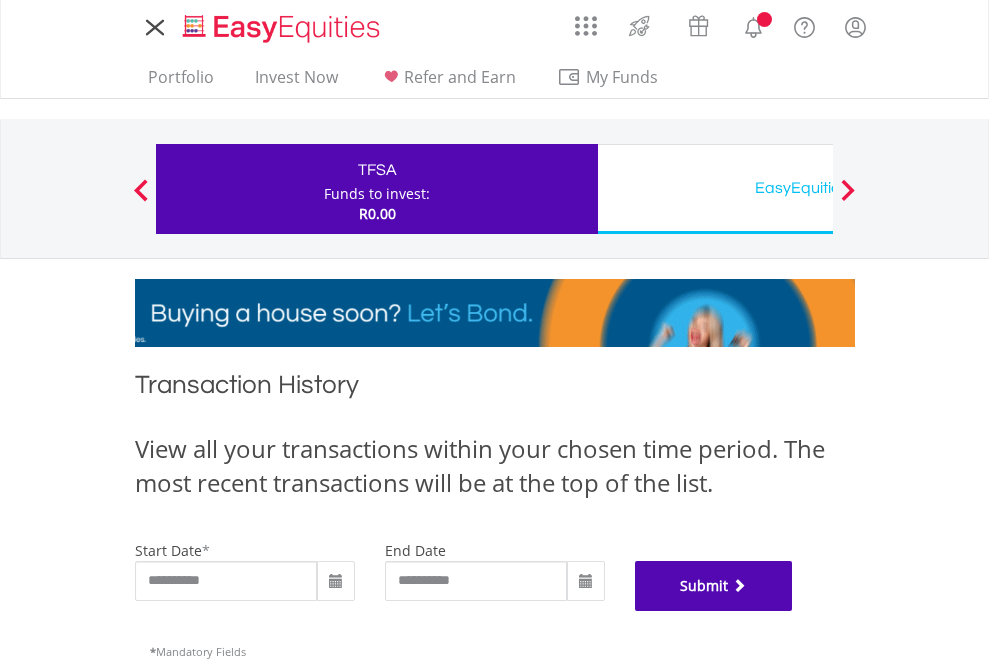 click on "Submit" at bounding box center (714, 586) 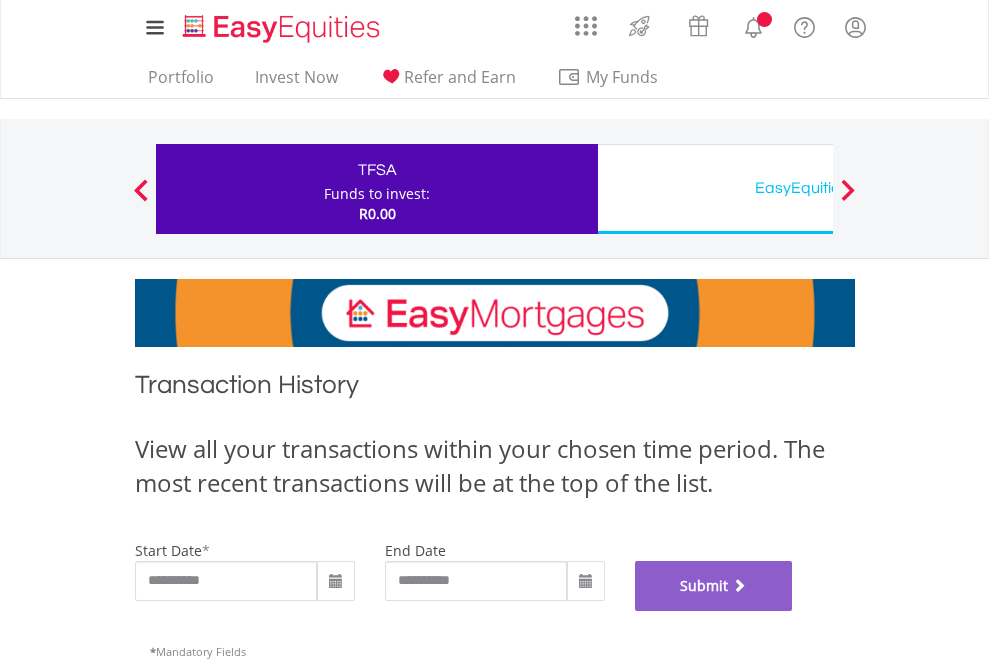 scroll, scrollTop: 811, scrollLeft: 0, axis: vertical 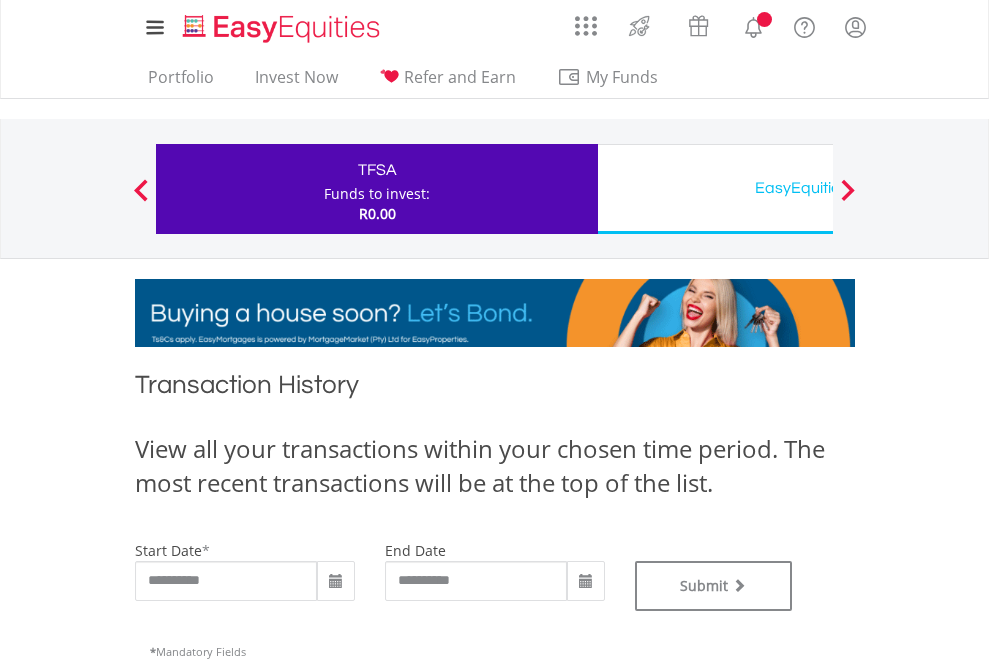click on "EasyEquities USD" at bounding box center (818, 188) 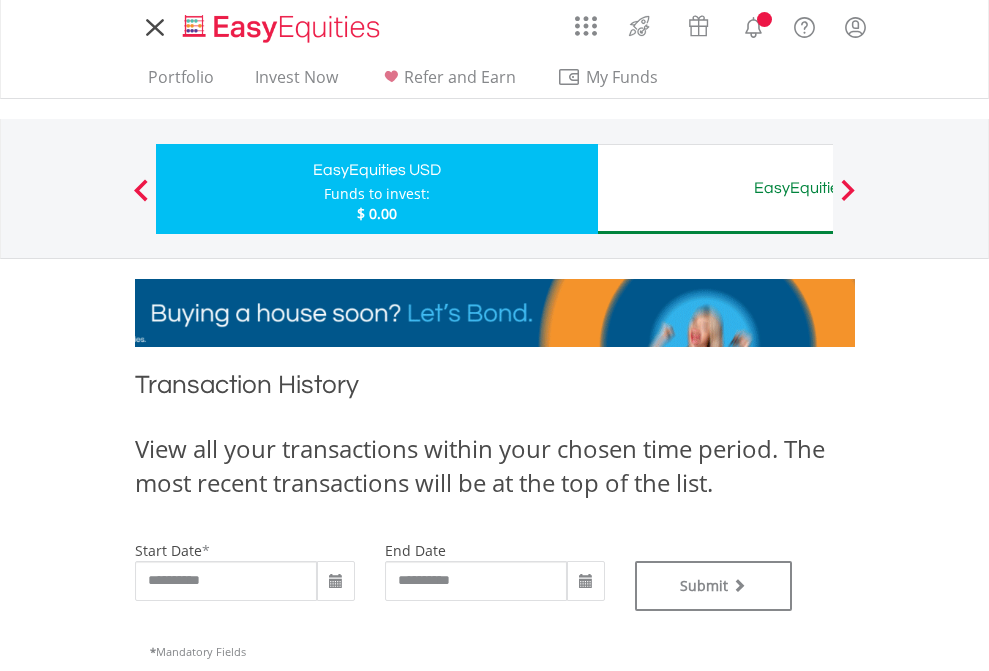 scroll, scrollTop: 0, scrollLeft: 0, axis: both 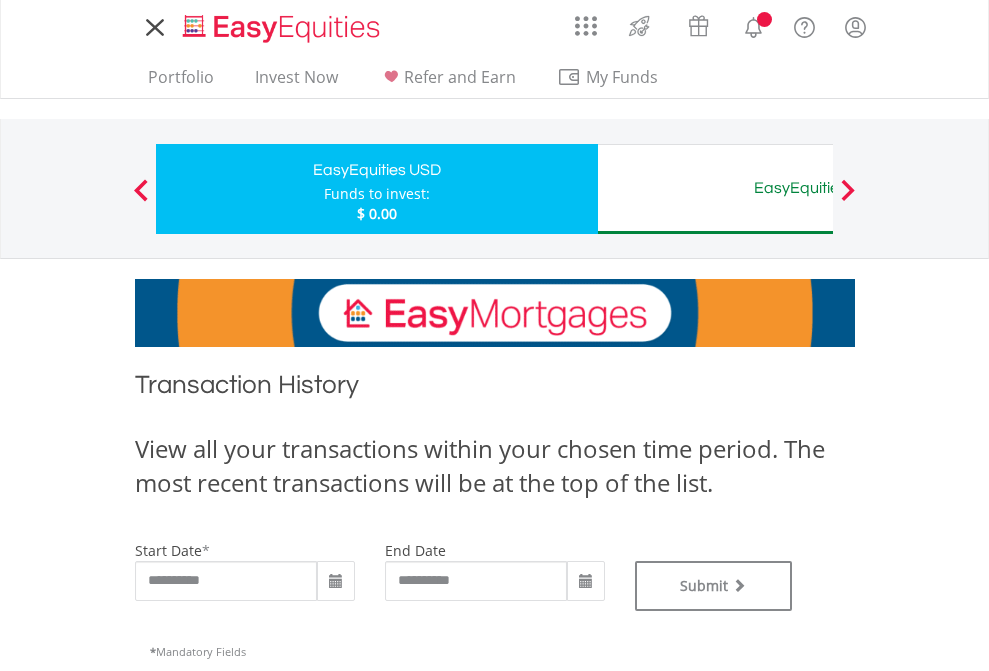 type on "**********" 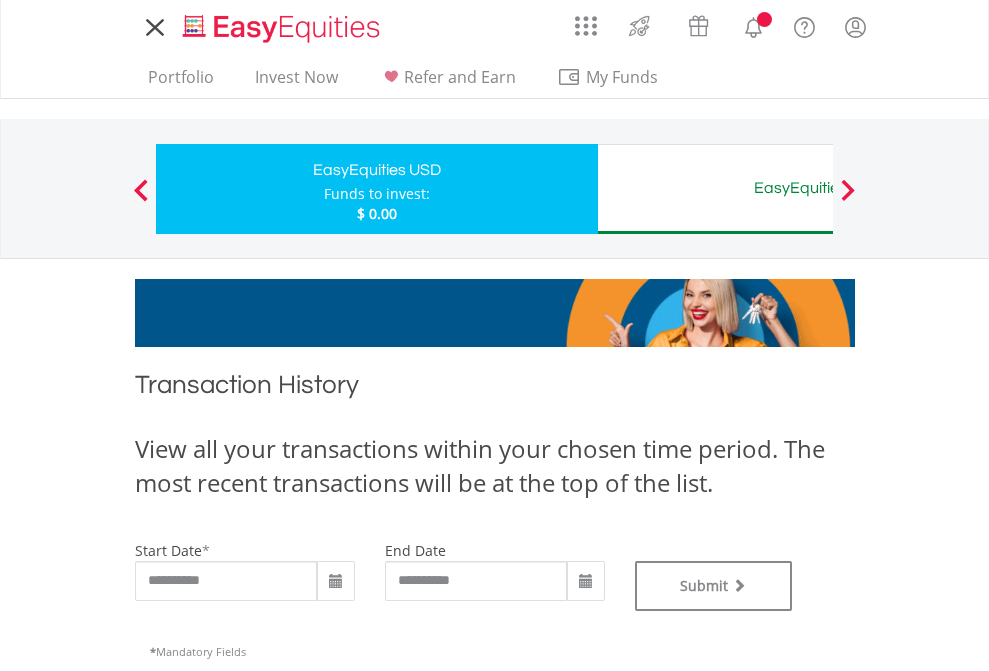 type on "**********" 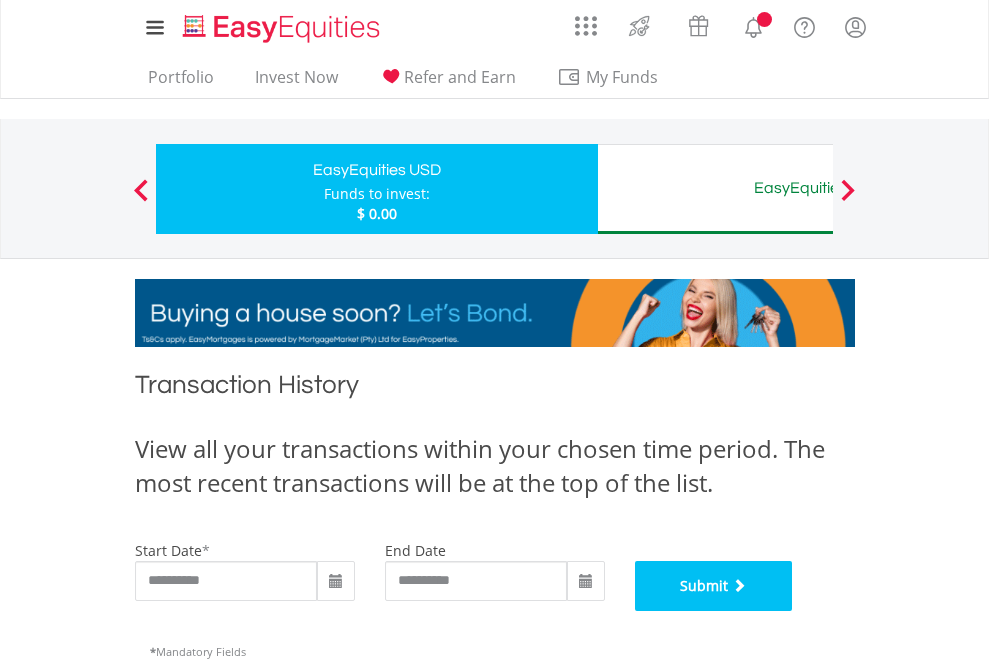 click on "Submit" at bounding box center (714, 586) 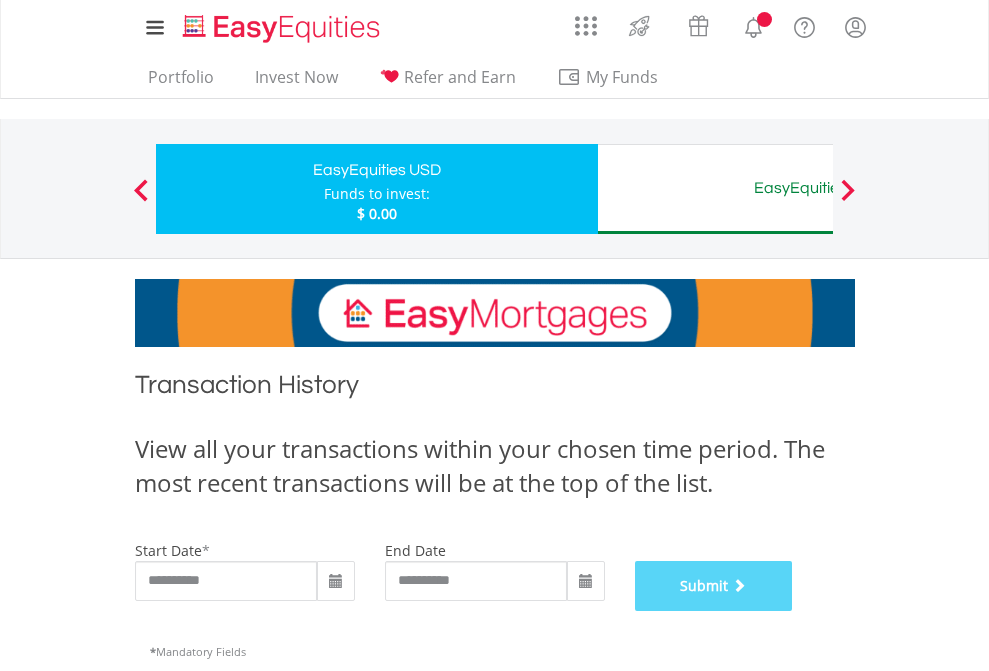 scroll, scrollTop: 811, scrollLeft: 0, axis: vertical 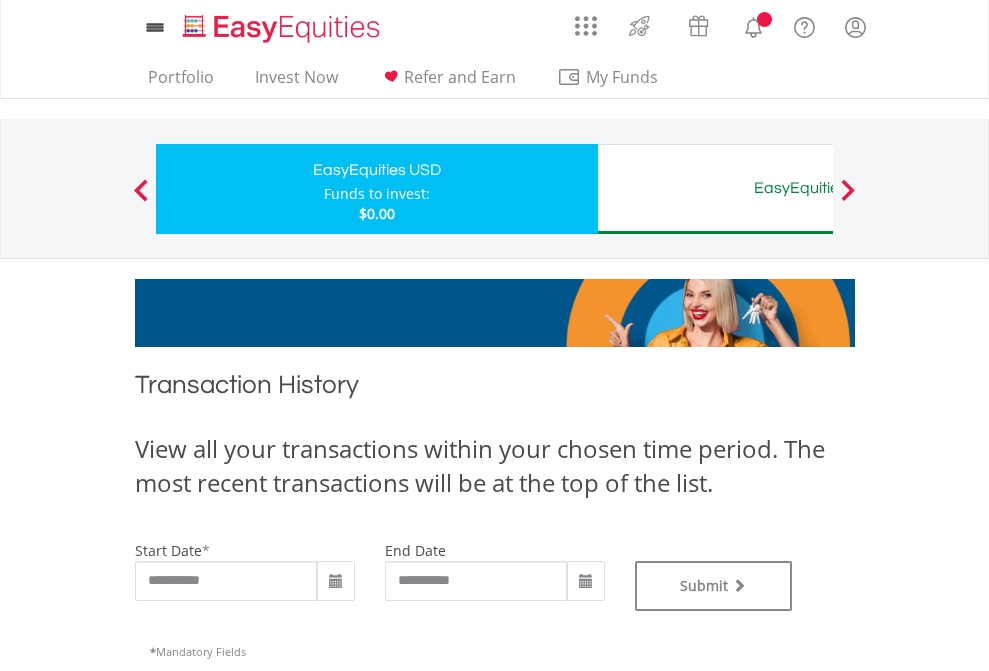 click on "EasyEquities AUD" at bounding box center (818, 188) 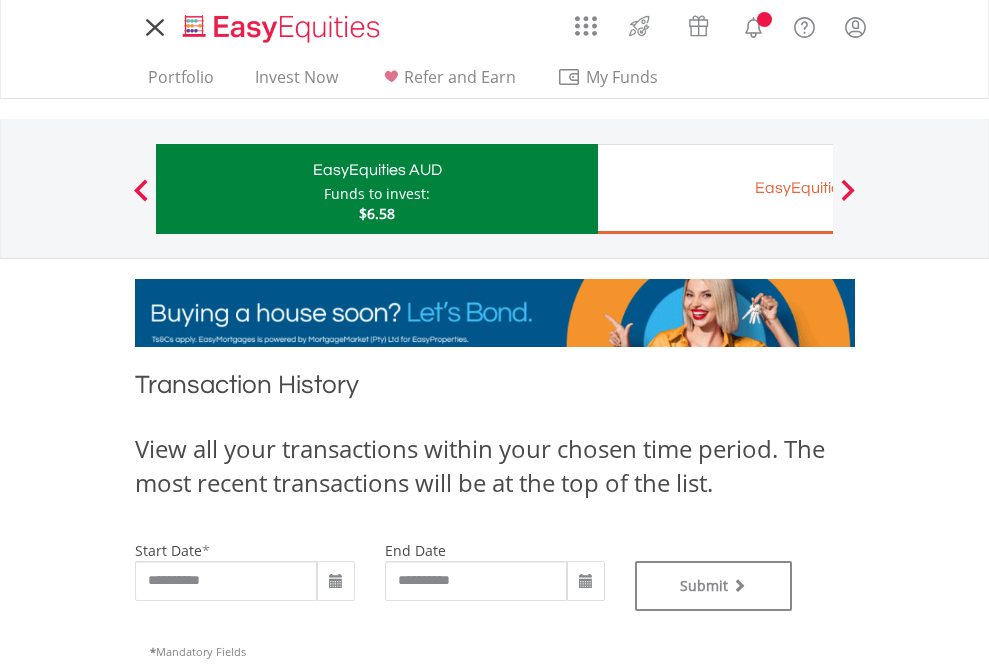 scroll, scrollTop: 0, scrollLeft: 0, axis: both 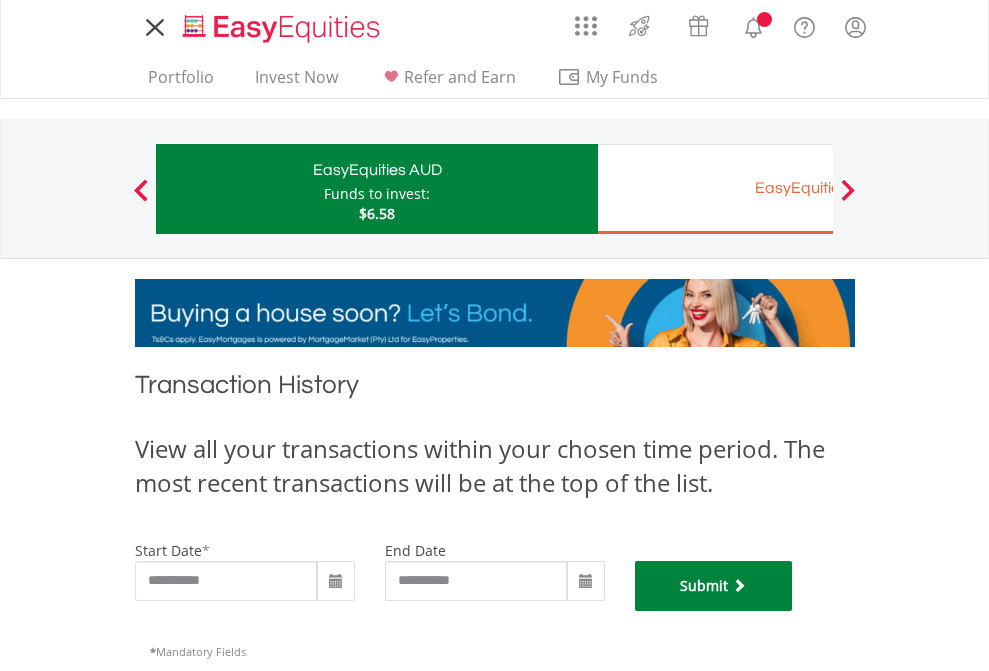 click on "Submit" at bounding box center [714, 586] 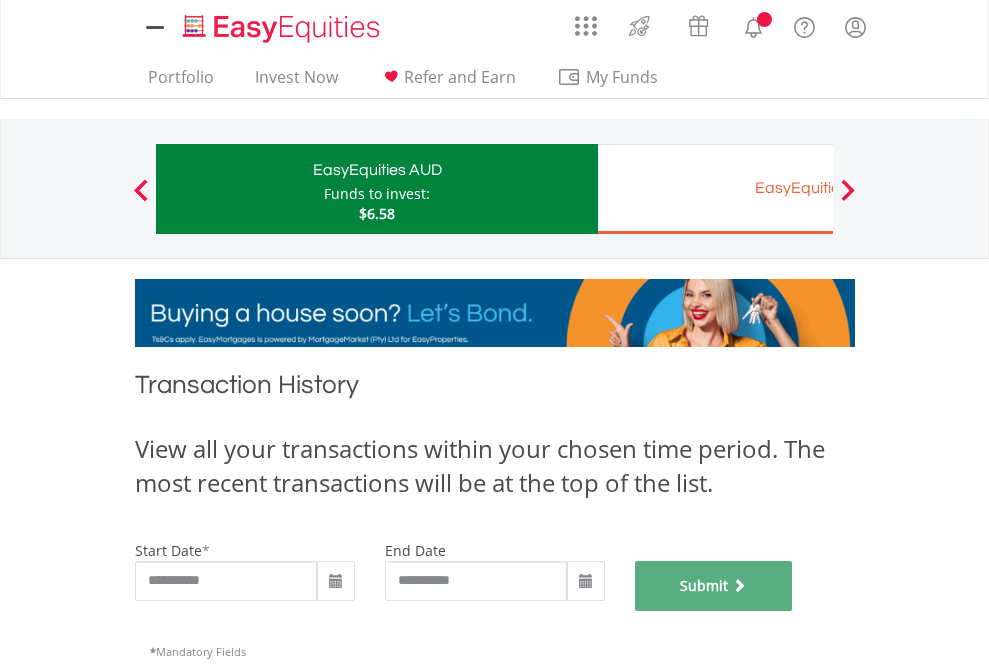 scroll, scrollTop: 811, scrollLeft: 0, axis: vertical 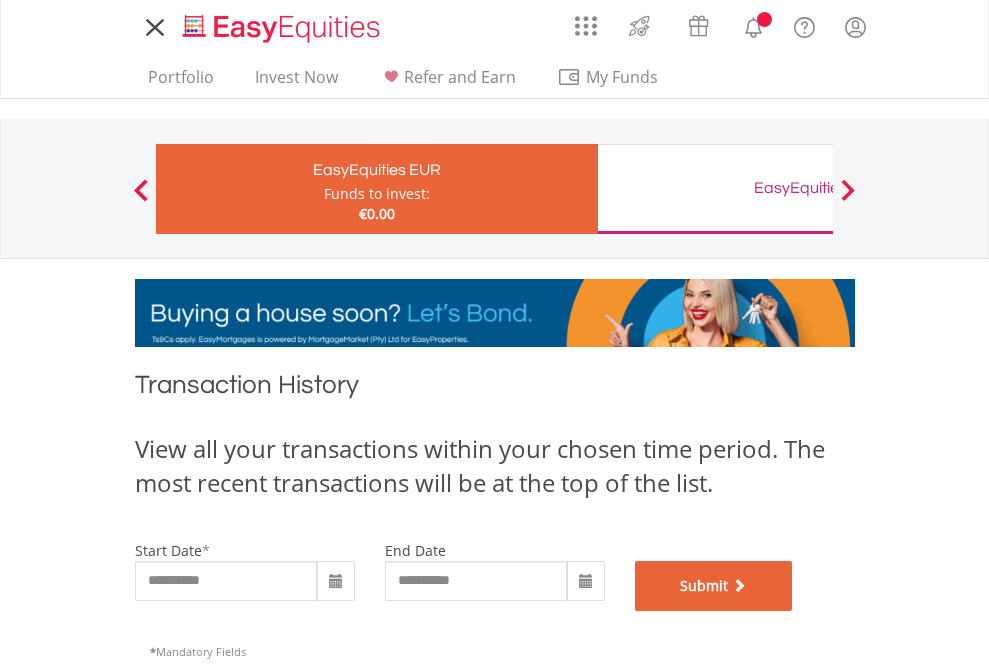 click on "Submit" at bounding box center (714, 586) 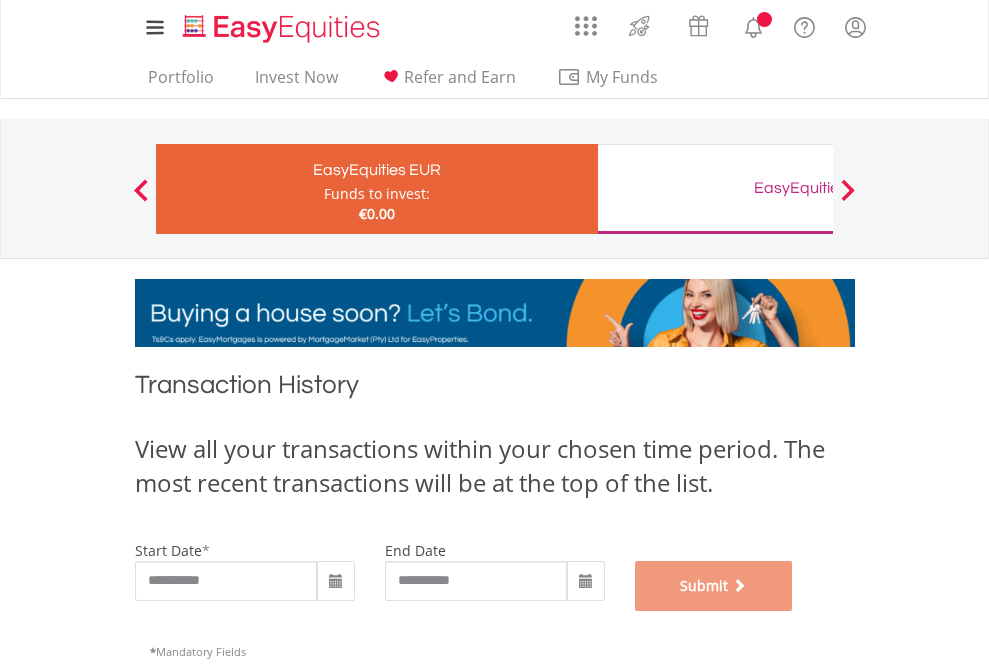 scroll, scrollTop: 811, scrollLeft: 0, axis: vertical 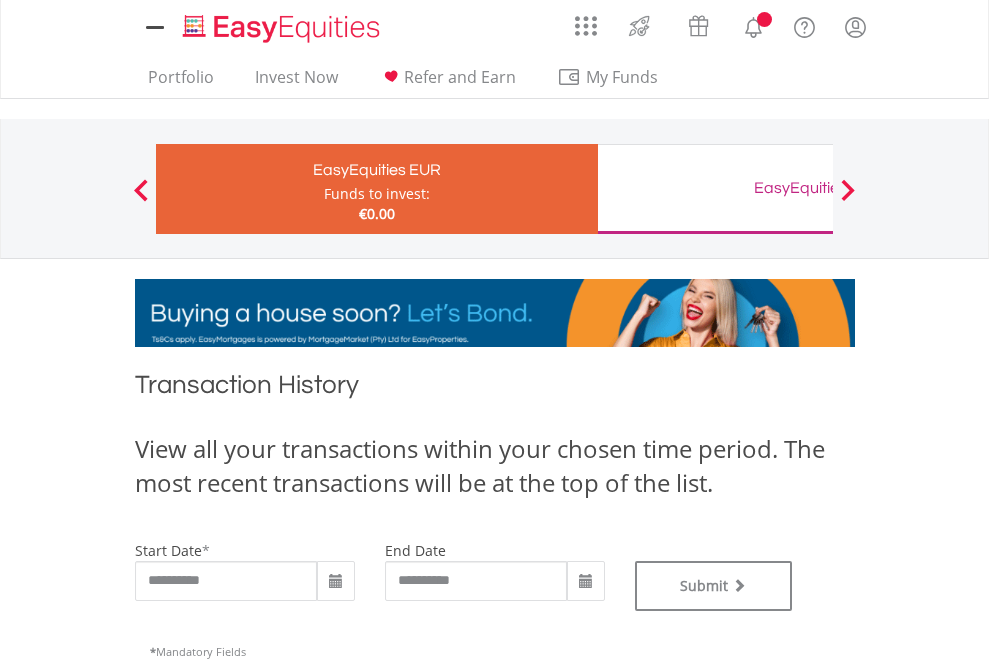 click on "EasyEquities GBP" at bounding box center (818, 188) 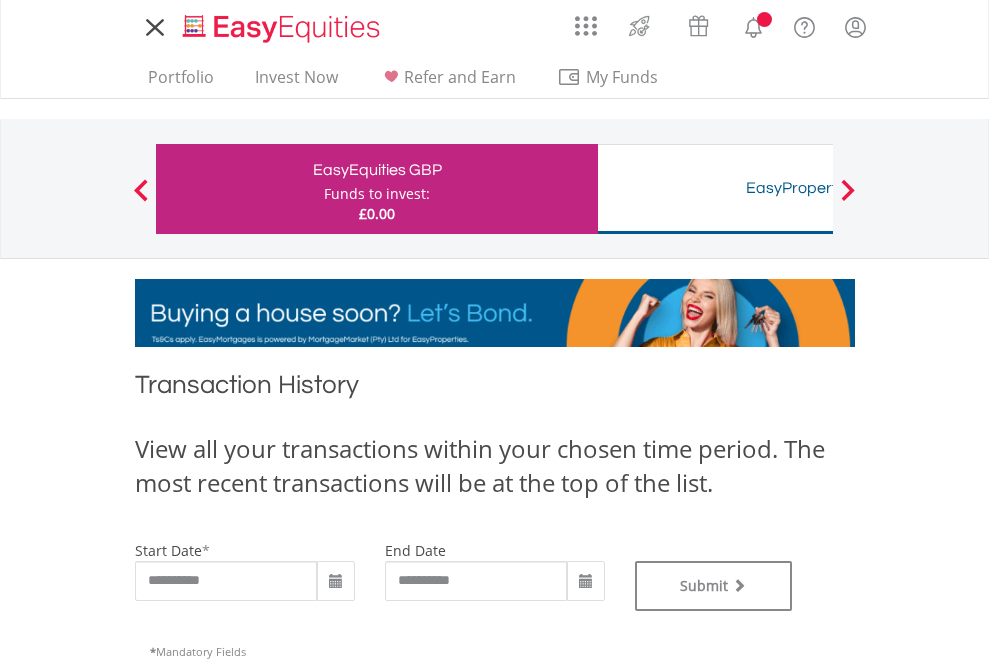 scroll, scrollTop: 0, scrollLeft: 0, axis: both 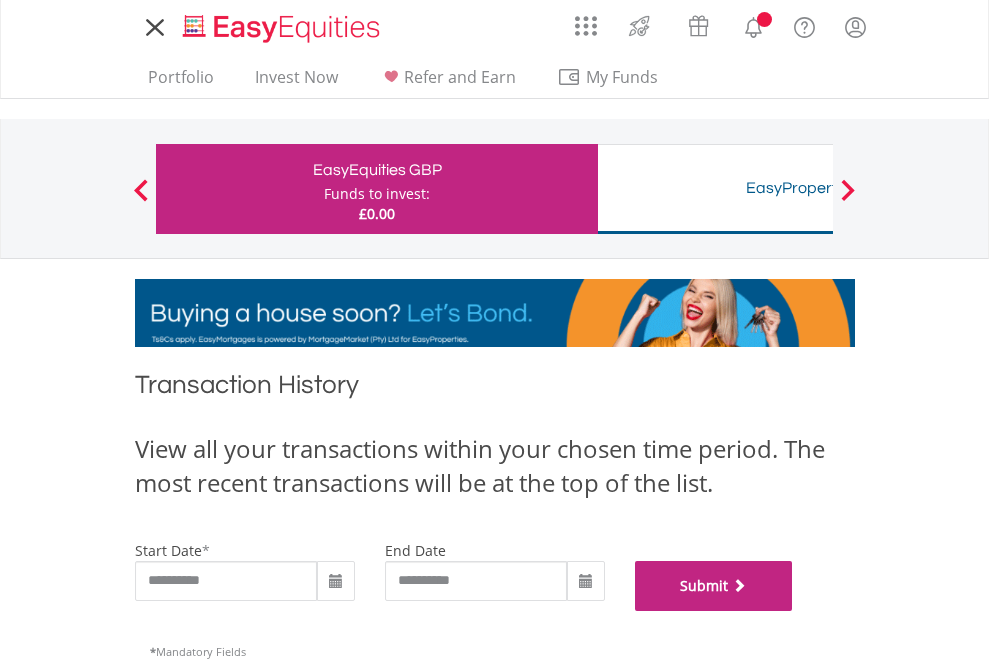 click on "Submit" at bounding box center [714, 586] 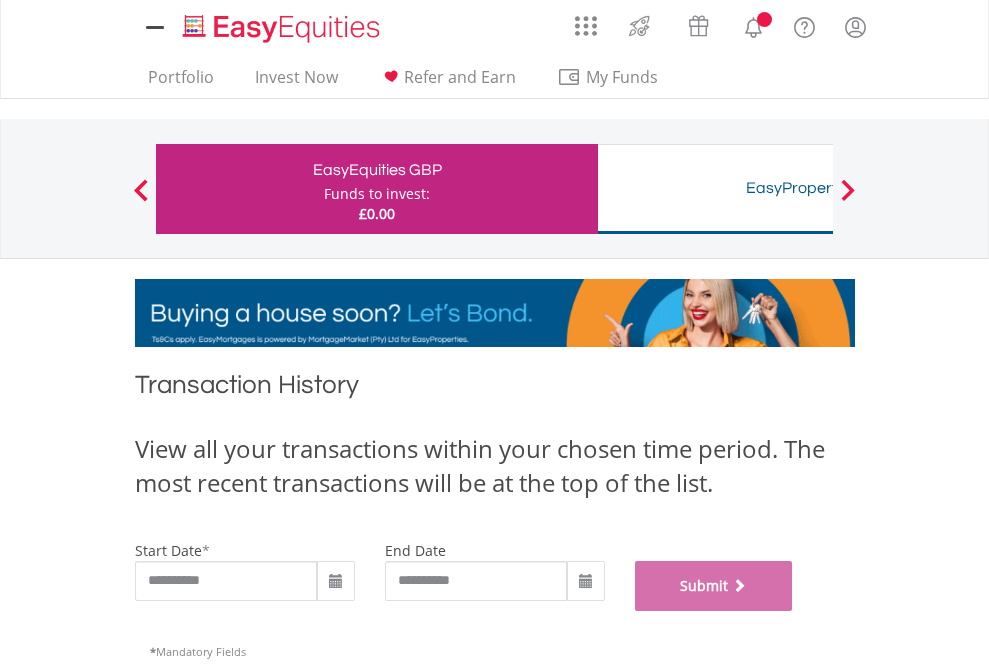 scroll, scrollTop: 811, scrollLeft: 0, axis: vertical 